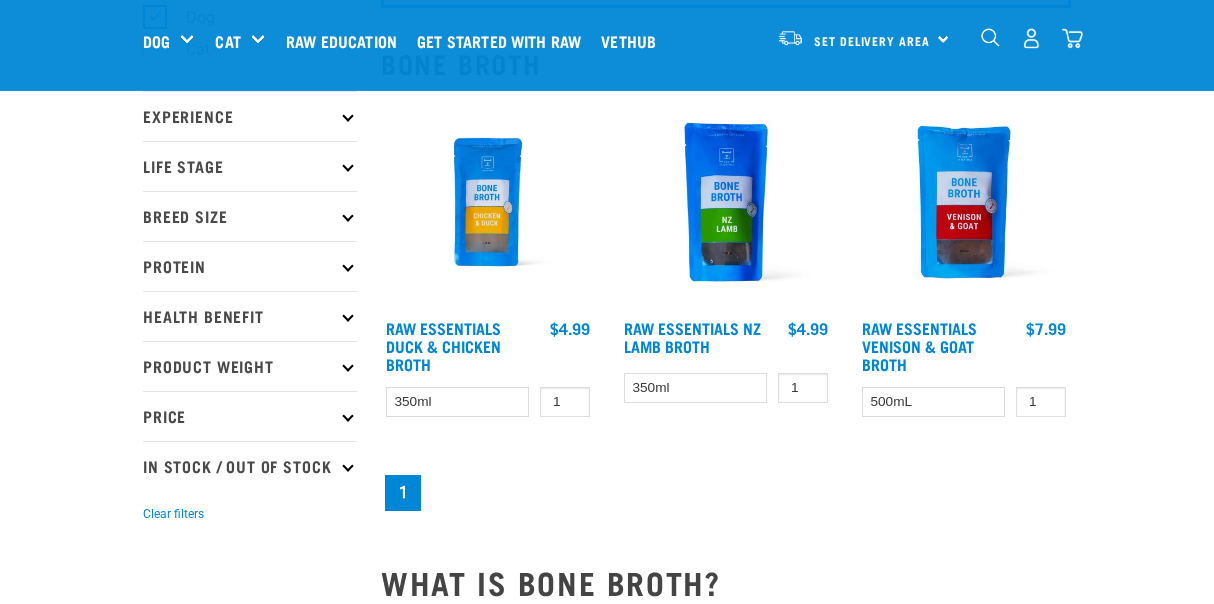 scroll, scrollTop: 193, scrollLeft: 0, axis: vertical 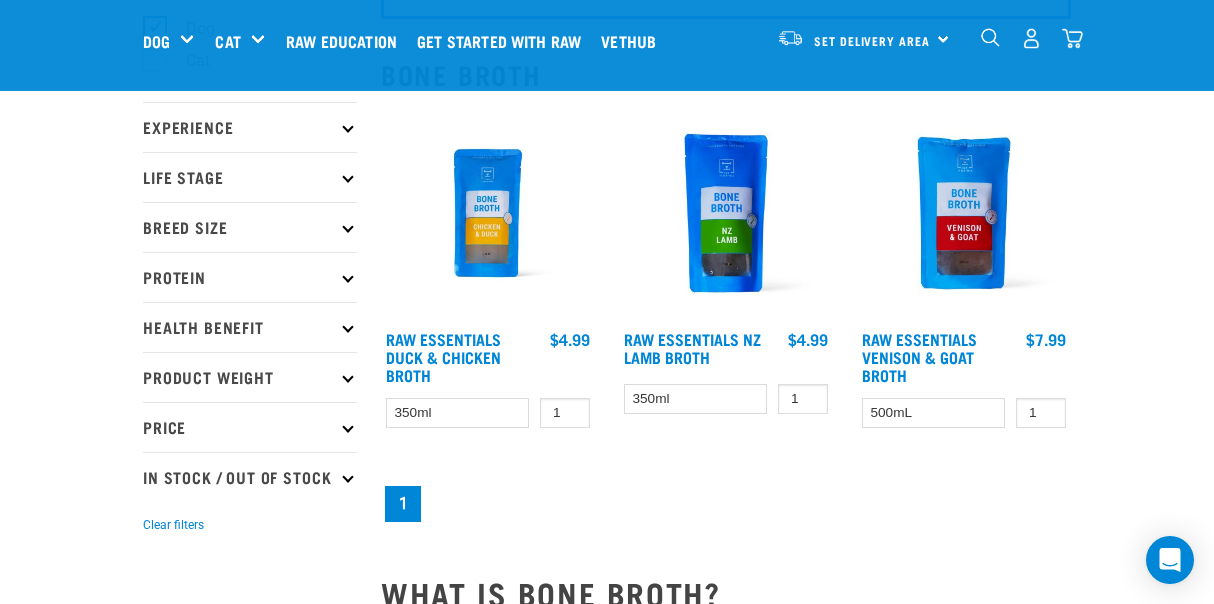 click at bounding box center (964, 315) 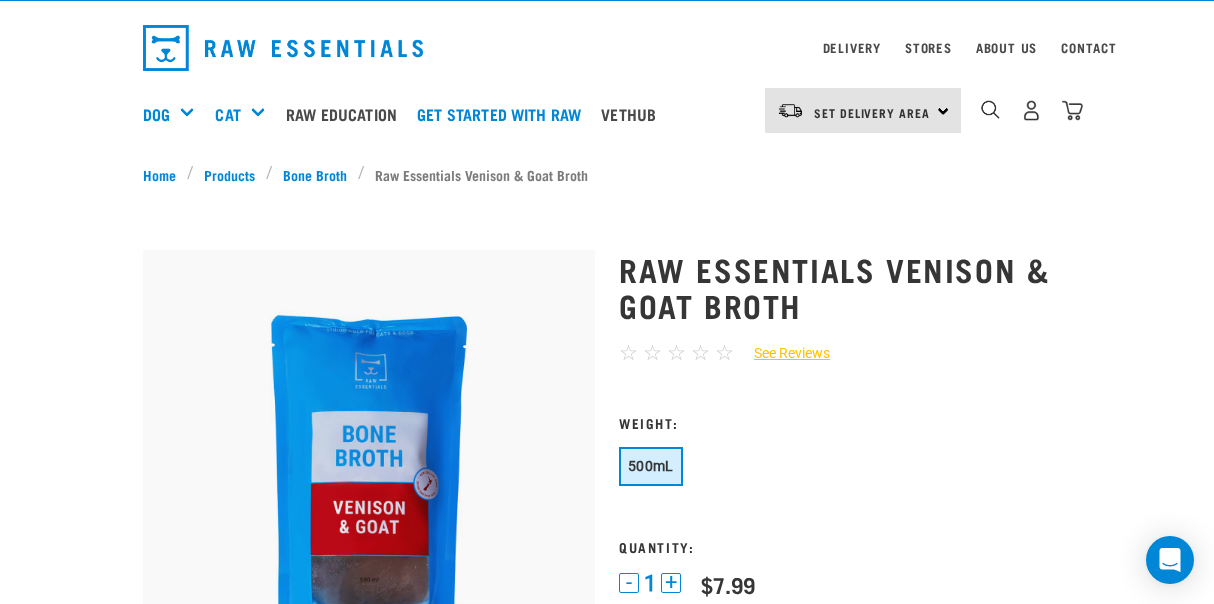 scroll, scrollTop: 3, scrollLeft: 0, axis: vertical 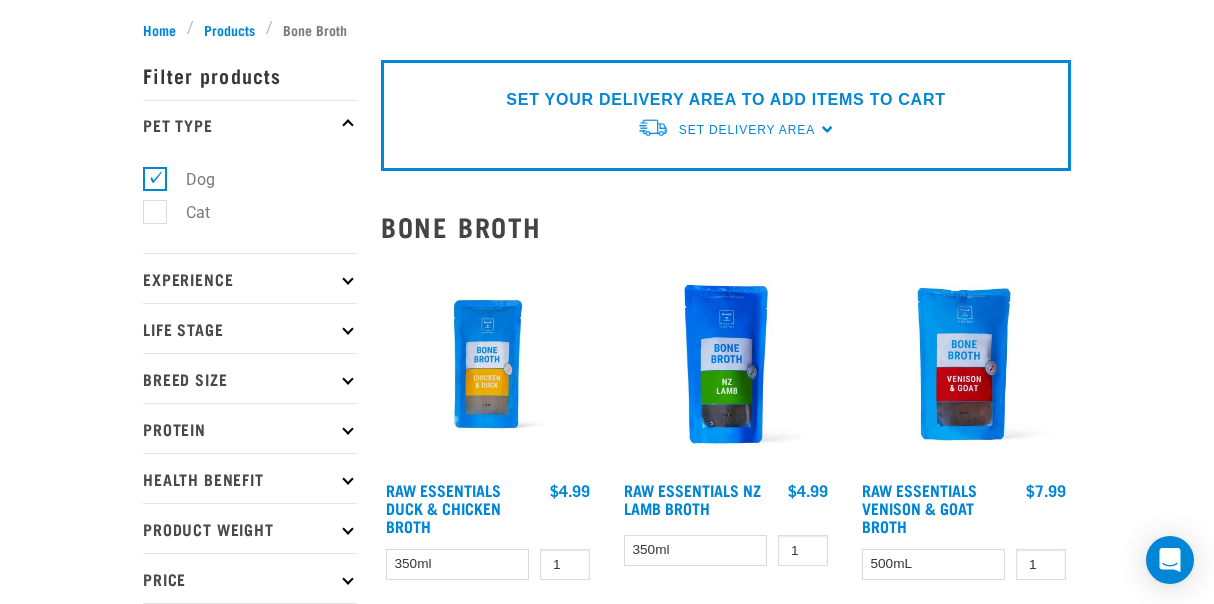 click on "Raw Essentials Venison & Goat Broth" at bounding box center [933, 508] 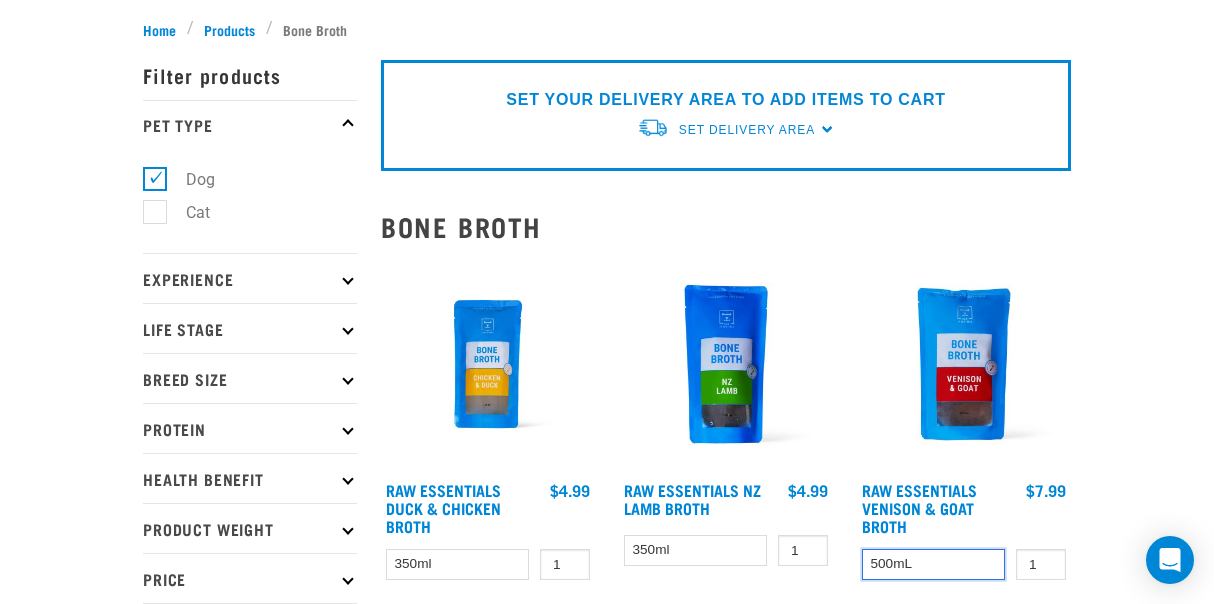 click on "500mL" at bounding box center [933, 564] 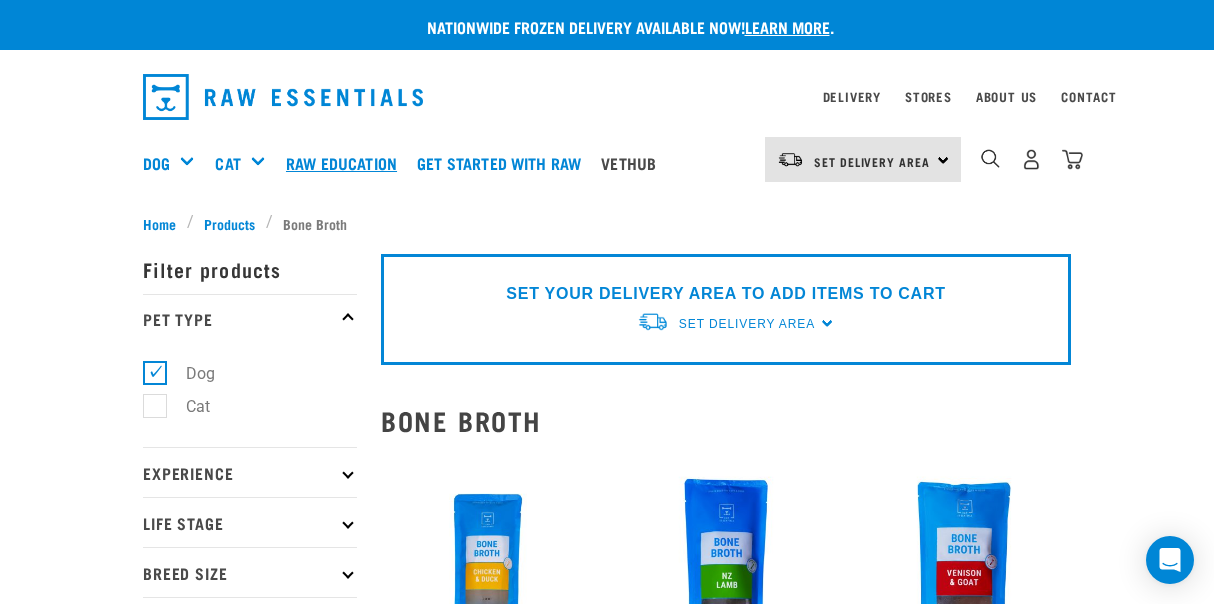 click on "Raw Education" at bounding box center [346, 163] 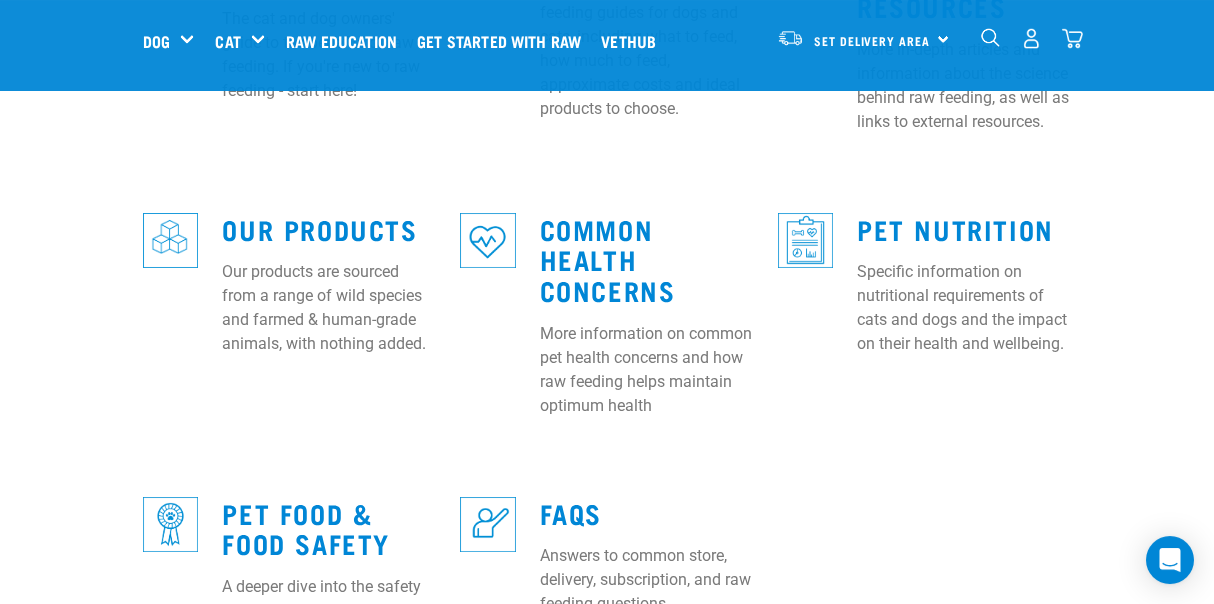 scroll, scrollTop: 816, scrollLeft: 0, axis: vertical 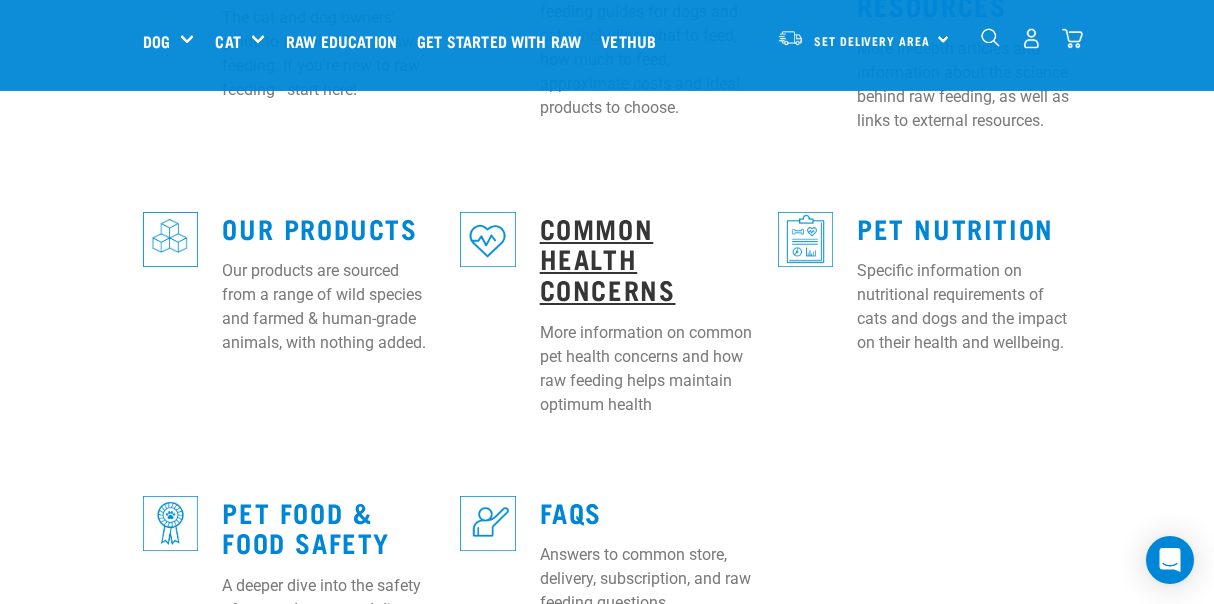 click on "Common Health Concerns" at bounding box center [608, 258] 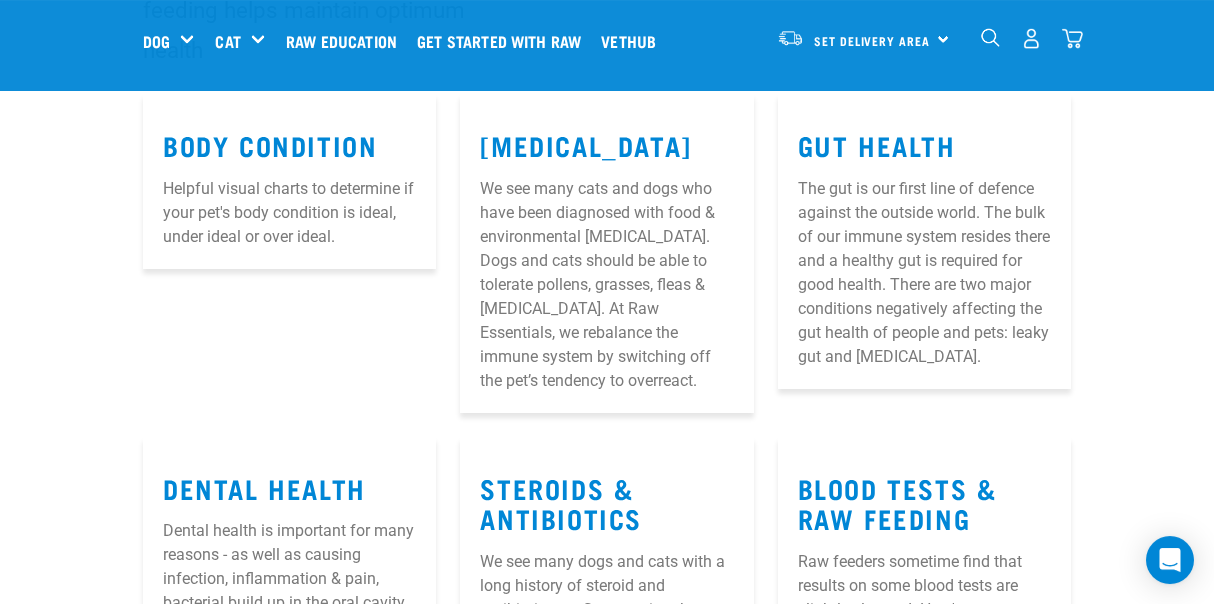scroll, scrollTop: 289, scrollLeft: 0, axis: vertical 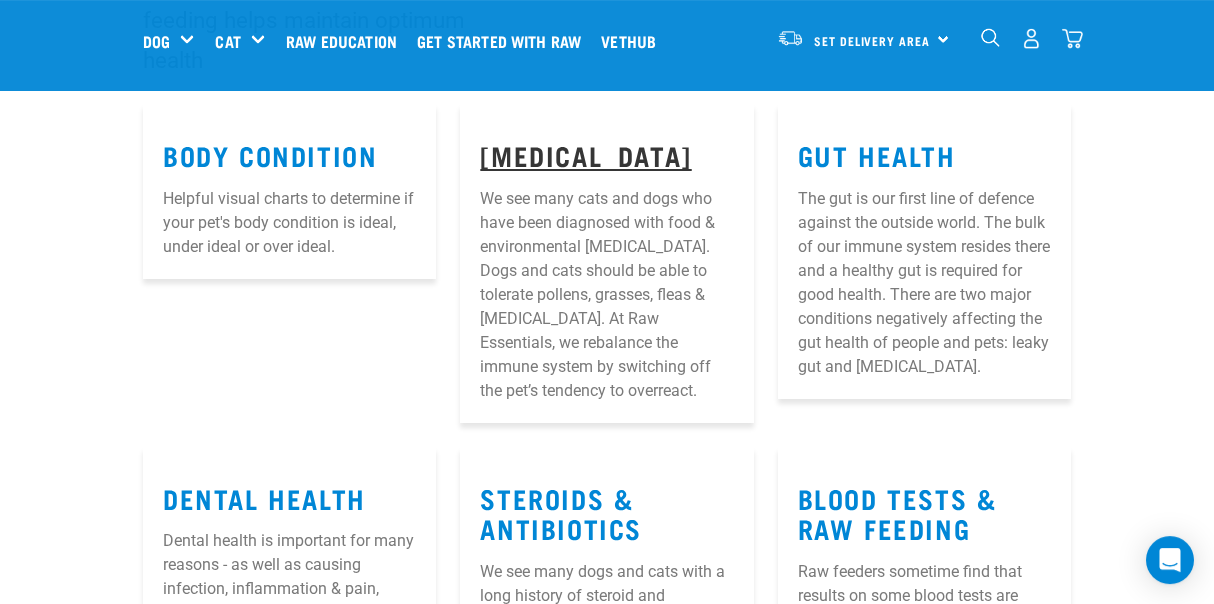 click on "Allergies" at bounding box center [585, 154] 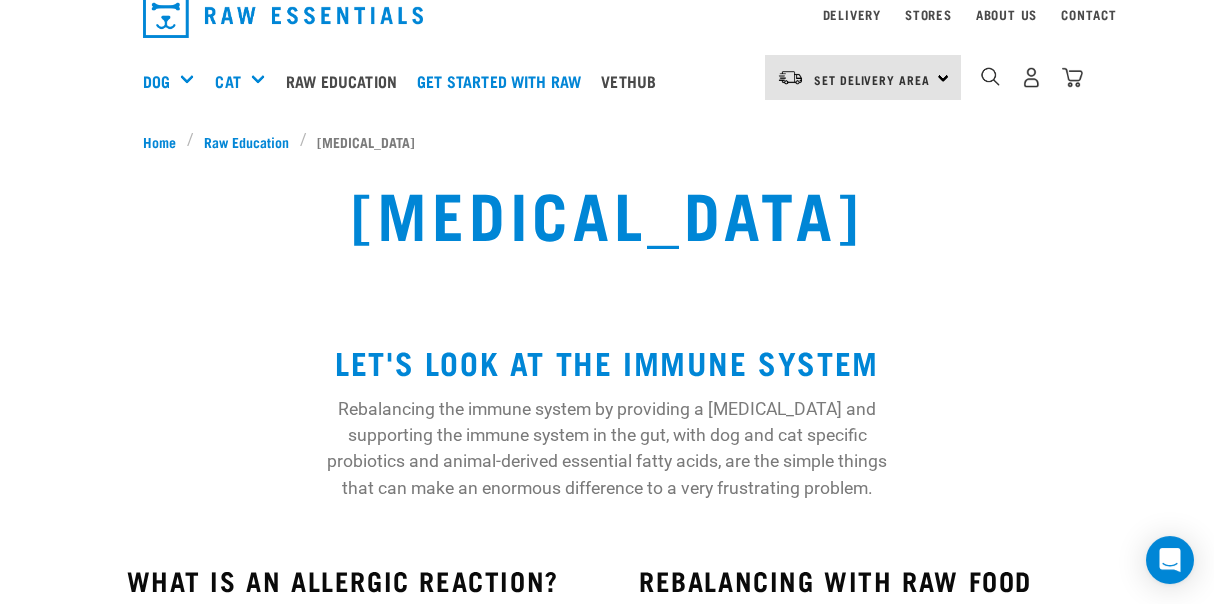 scroll, scrollTop: 0, scrollLeft: 0, axis: both 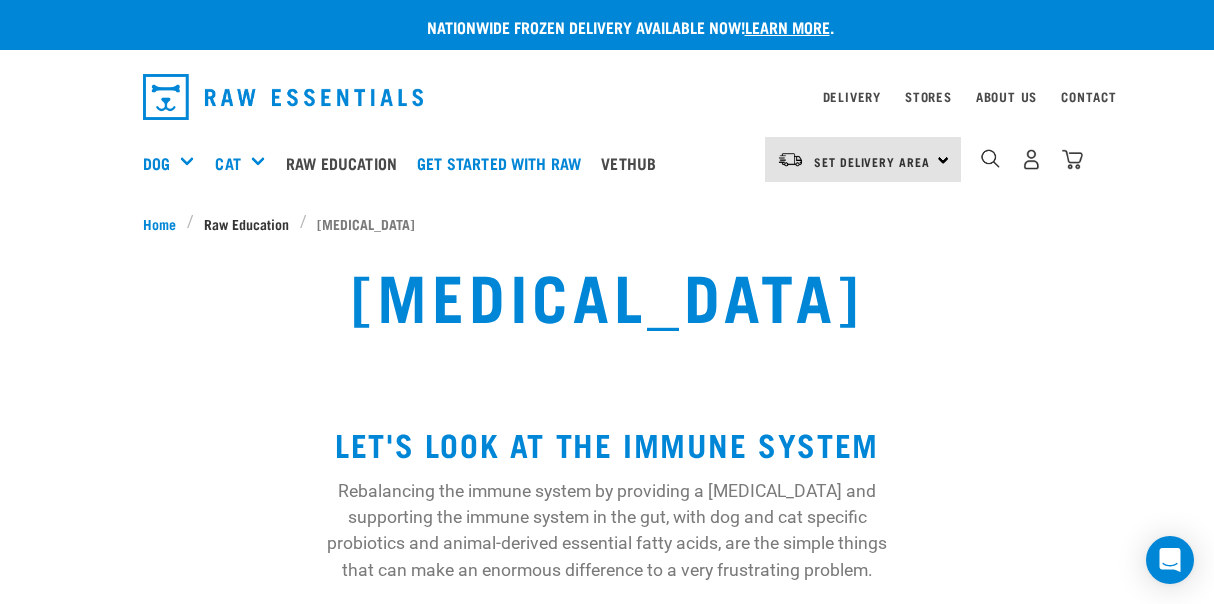 click on "Raw Education" at bounding box center (246, 223) 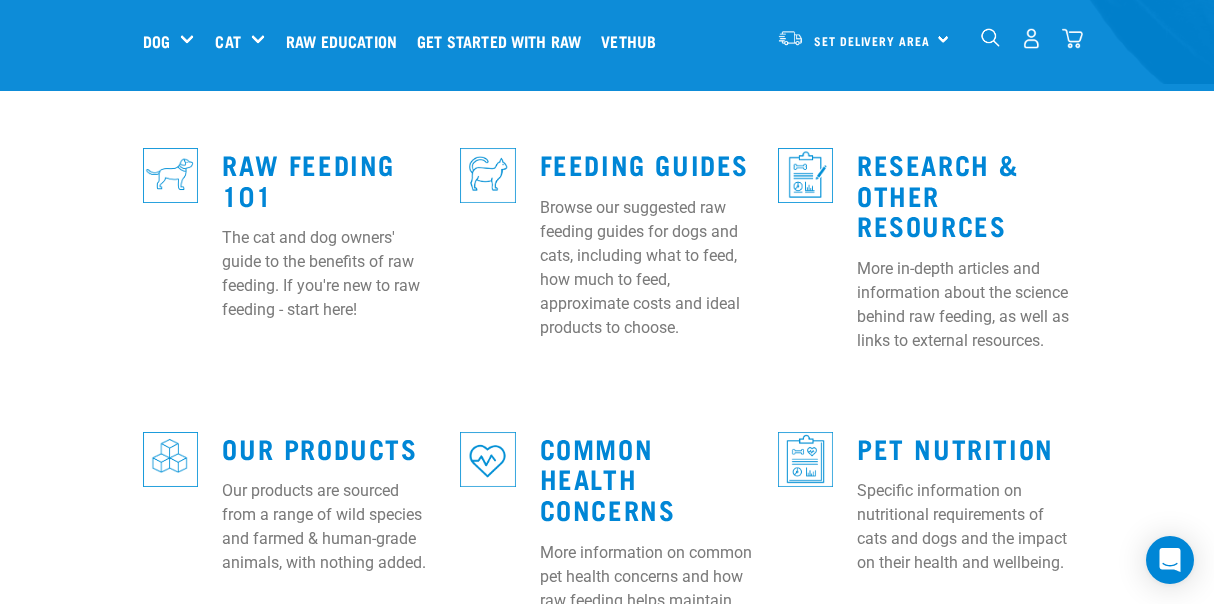 scroll, scrollTop: 583, scrollLeft: 0, axis: vertical 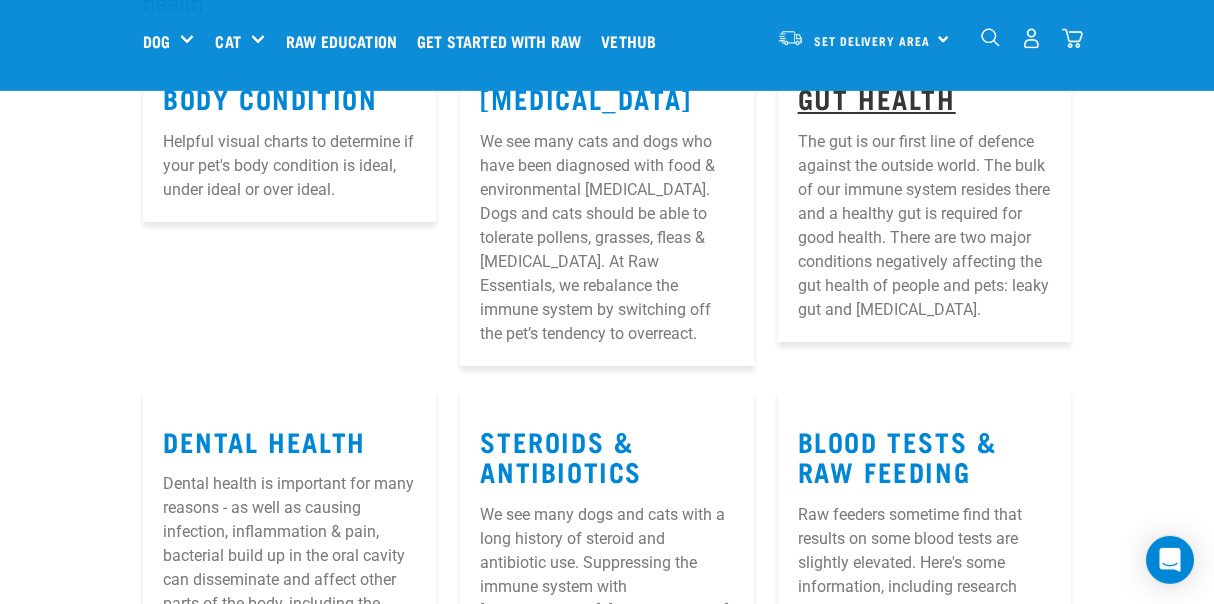 click on "Gut Health" at bounding box center (877, 97) 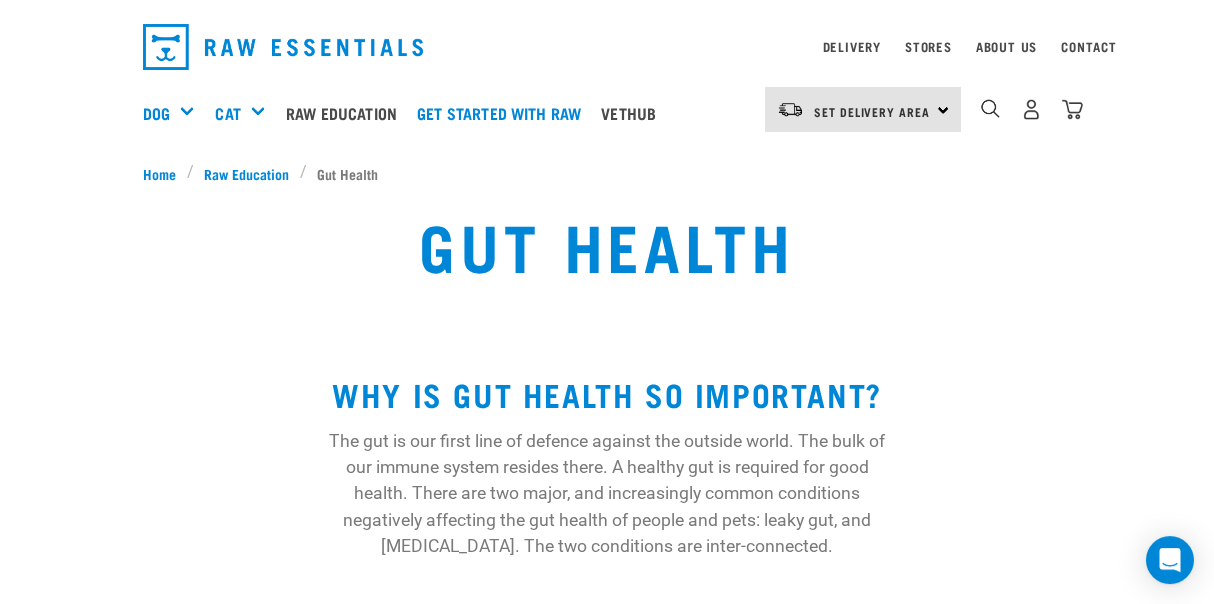 scroll, scrollTop: 0, scrollLeft: 0, axis: both 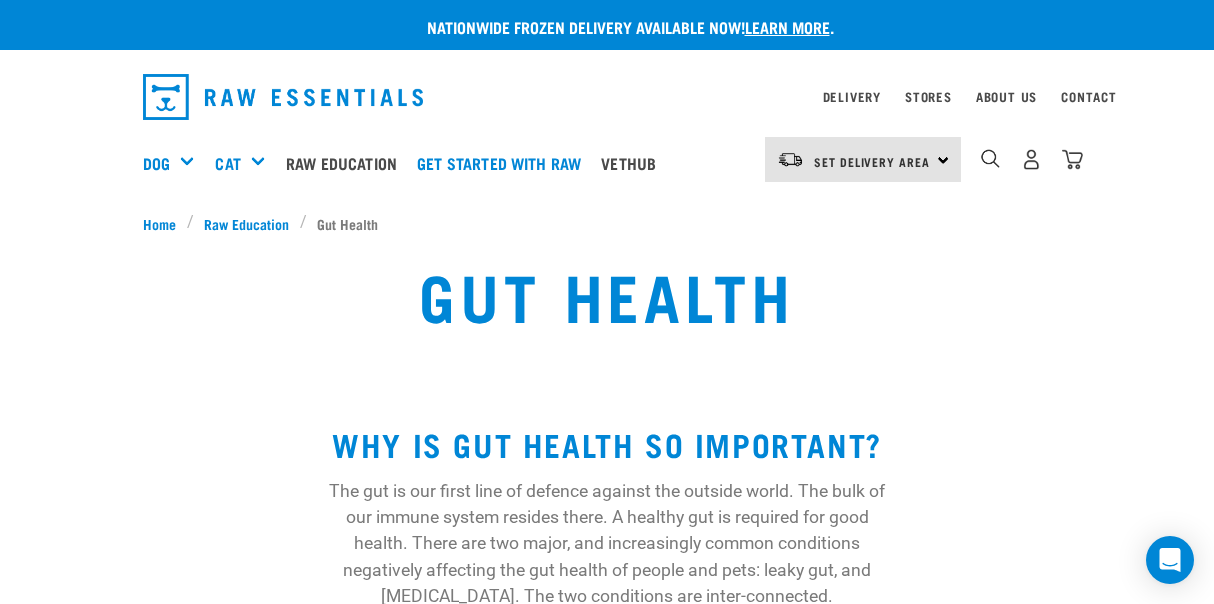 click on "The gut is our first line of defence against the outside world. The bulk of our immune system resides there. A healthy gut is required for good health.  There are two major, and increasingly common conditions negatively affecting the gut health of people and pets: leaky gut, and [MEDICAL_DATA]. The two conditions are inter-connected." at bounding box center [607, 544] 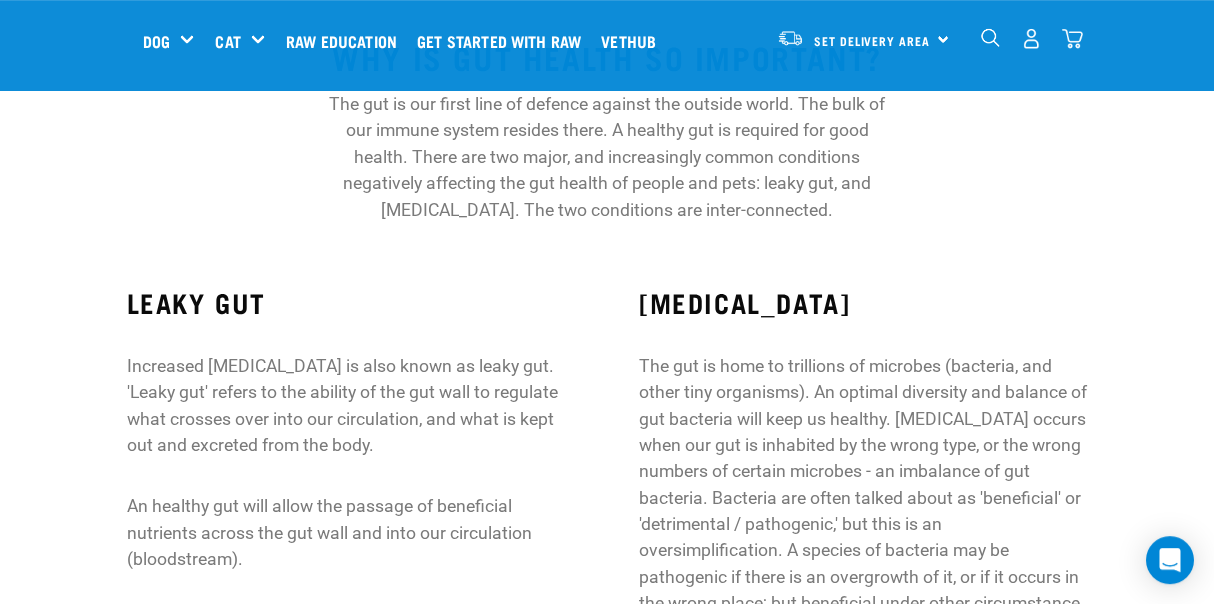 scroll, scrollTop: 0, scrollLeft: 0, axis: both 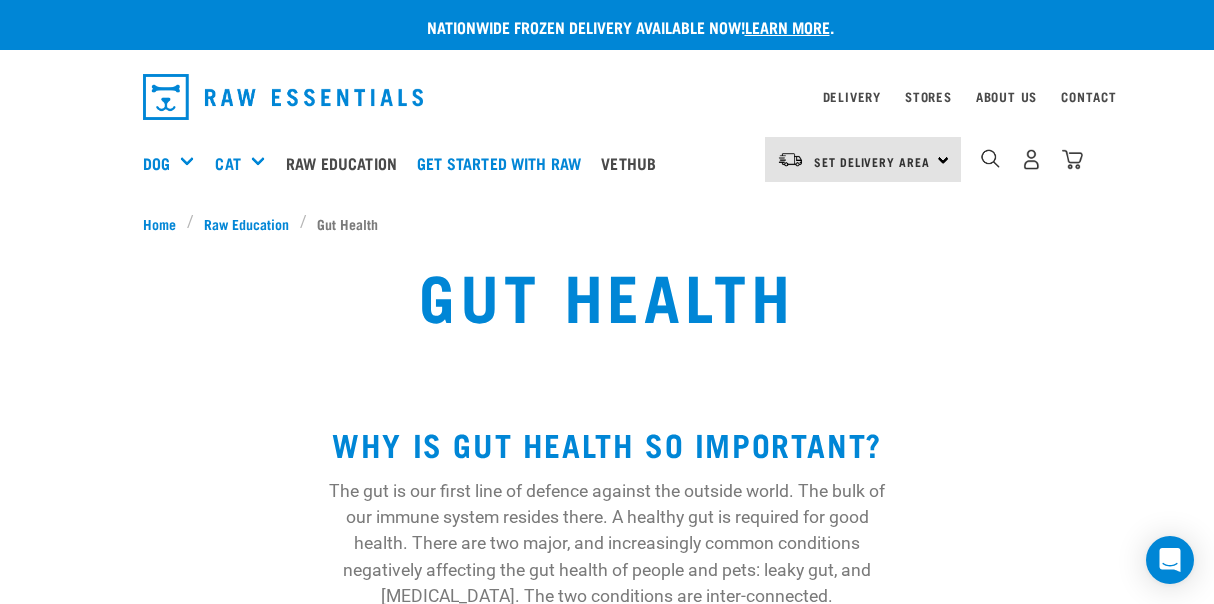 click on "×" at bounding box center (607, 208) 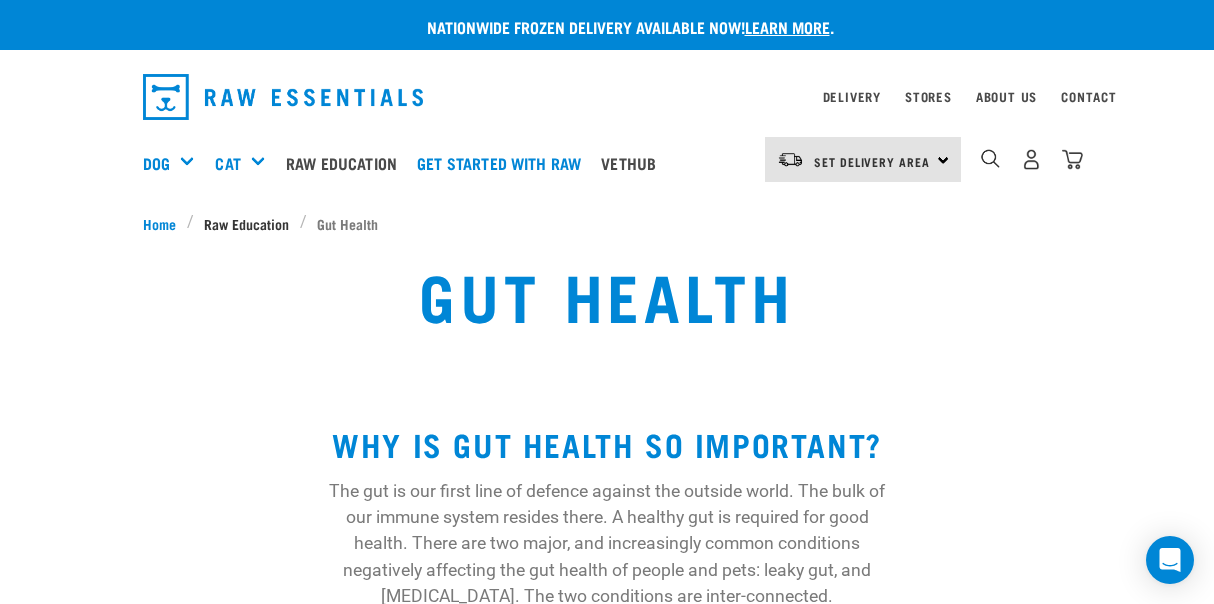 click on "Raw Education" at bounding box center (246, 223) 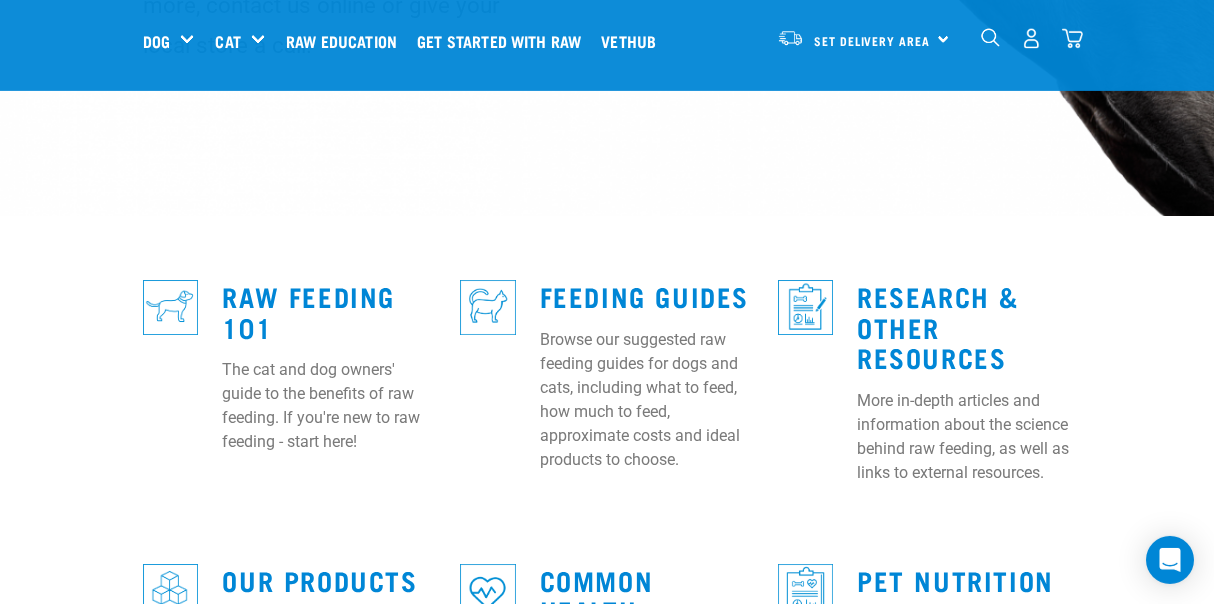 scroll, scrollTop: 485, scrollLeft: 0, axis: vertical 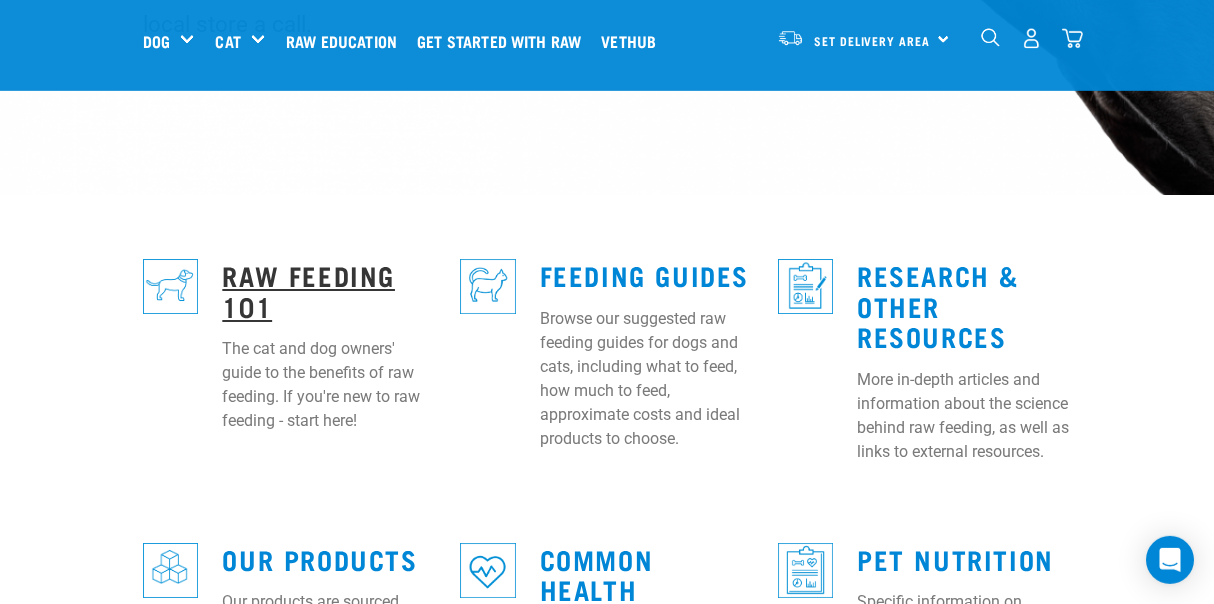 click on "Raw Feeding 101" at bounding box center (308, 290) 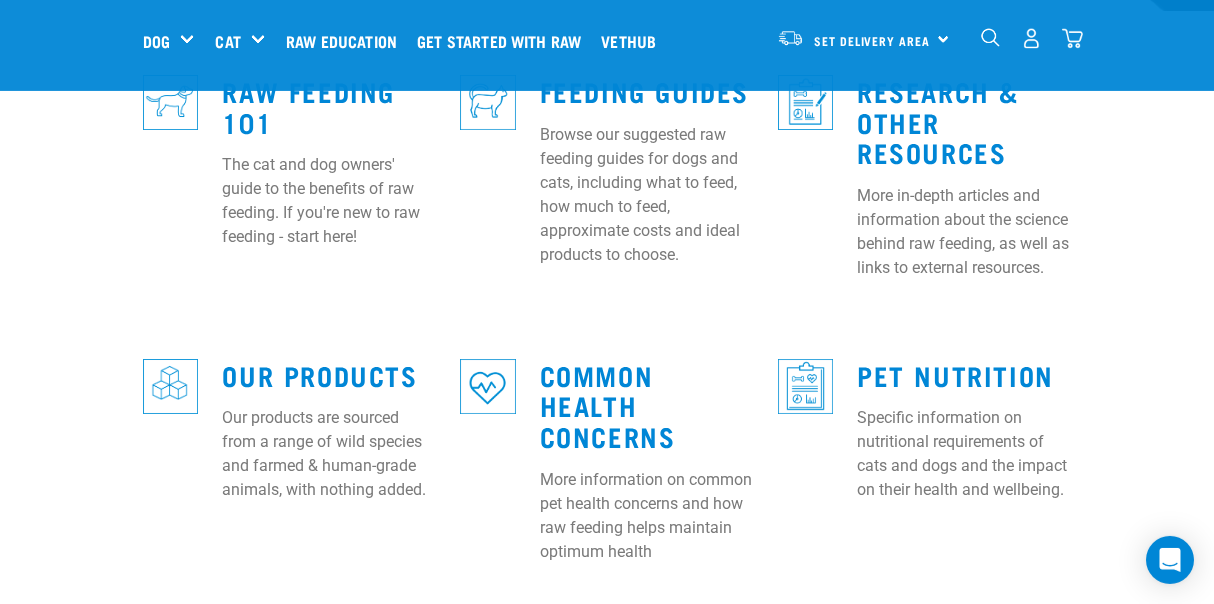 scroll, scrollTop: 677, scrollLeft: 0, axis: vertical 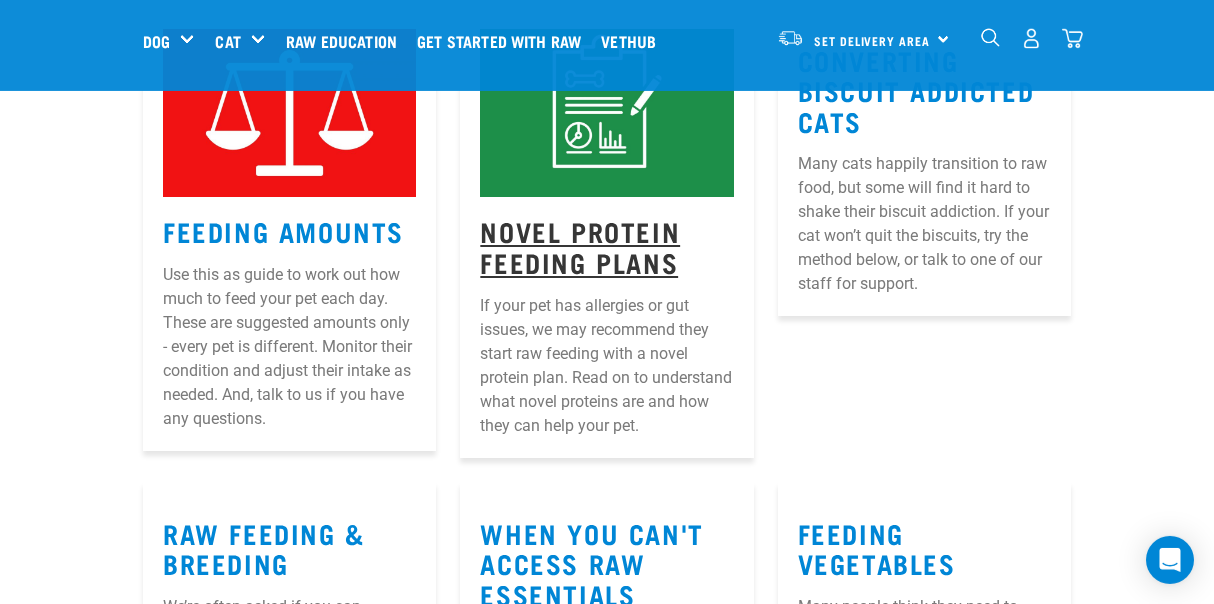 click on "Novel Protein Feeding Plans" at bounding box center [580, 246] 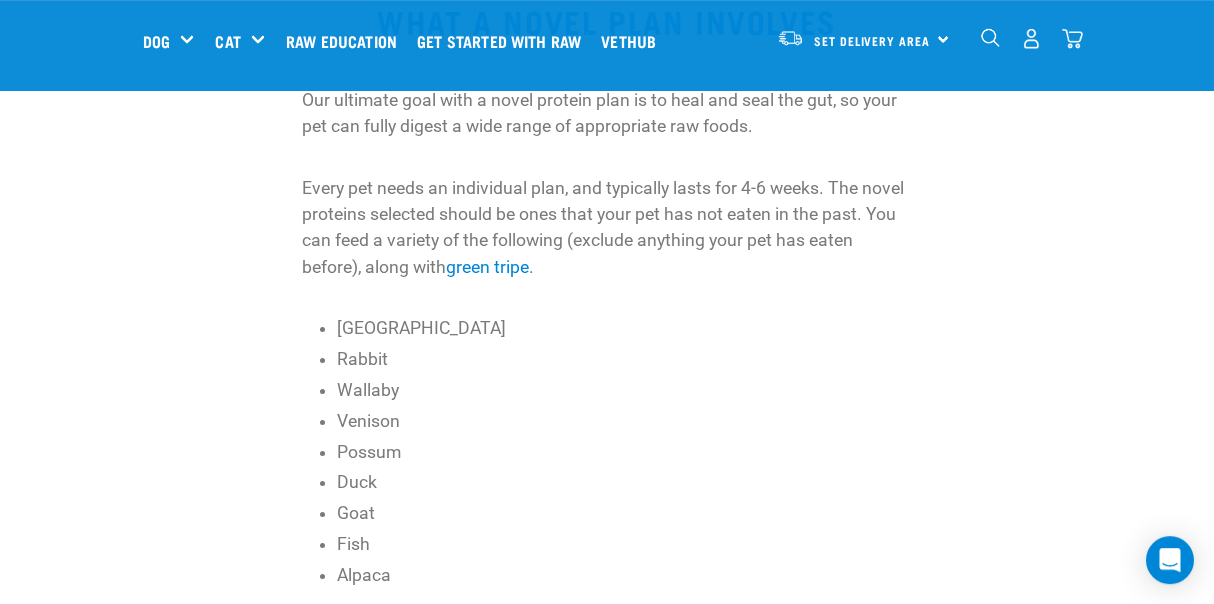 scroll, scrollTop: 2508, scrollLeft: 0, axis: vertical 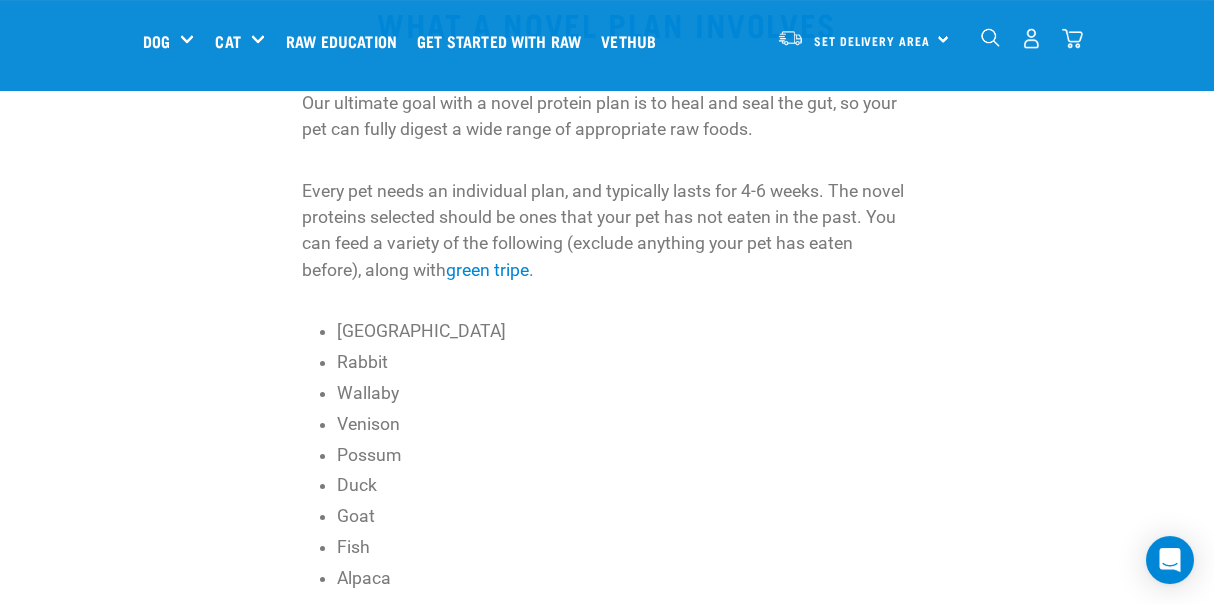 click on "Alpaca" at bounding box center [624, 578] 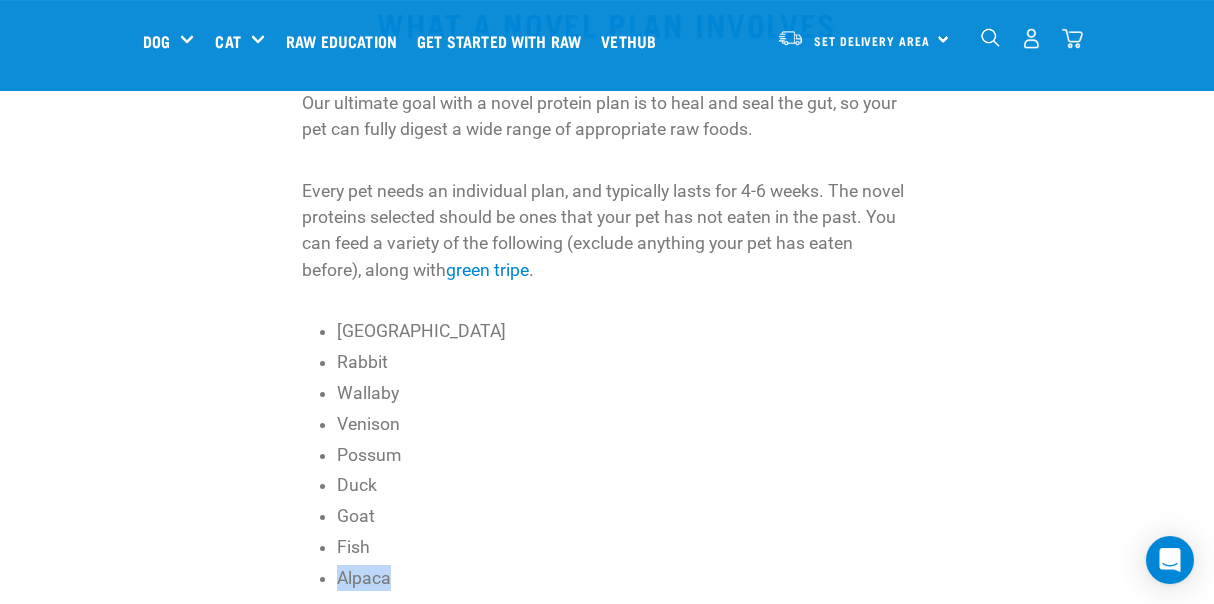 click on "Alpaca" at bounding box center [624, 578] 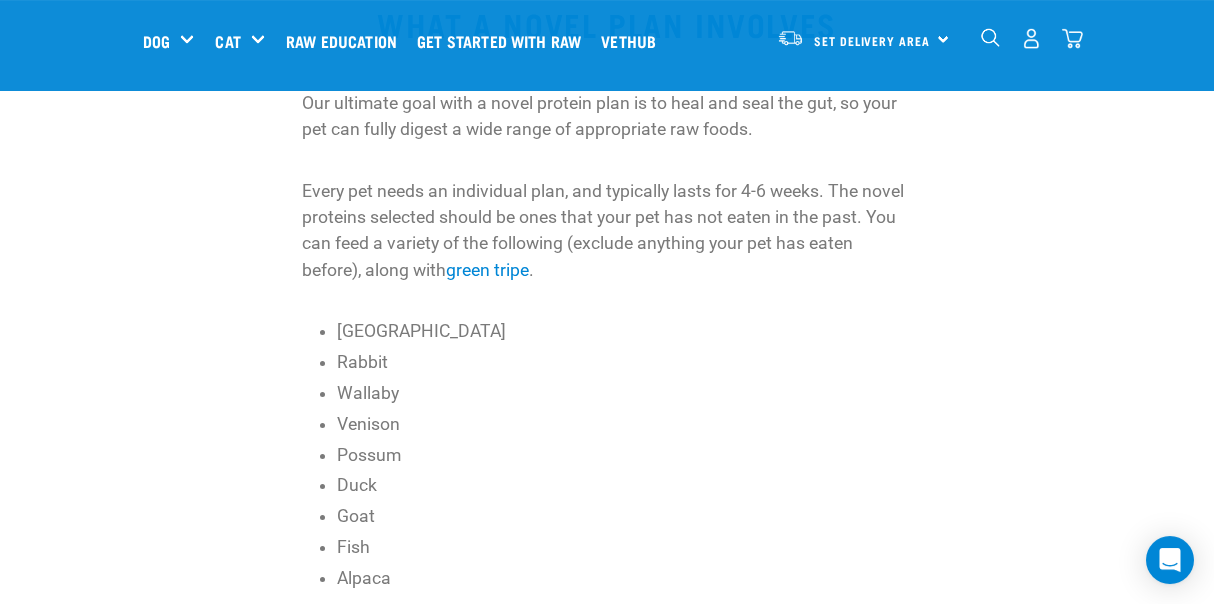 click on "Wallaby" at bounding box center [624, 393] 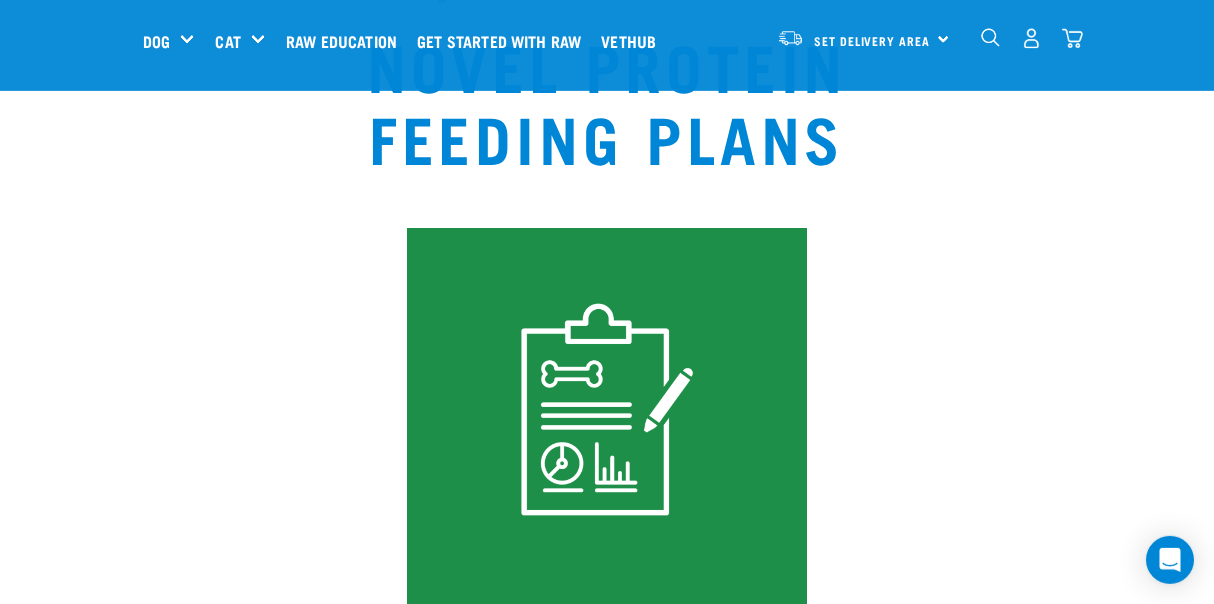 scroll, scrollTop: 0, scrollLeft: 0, axis: both 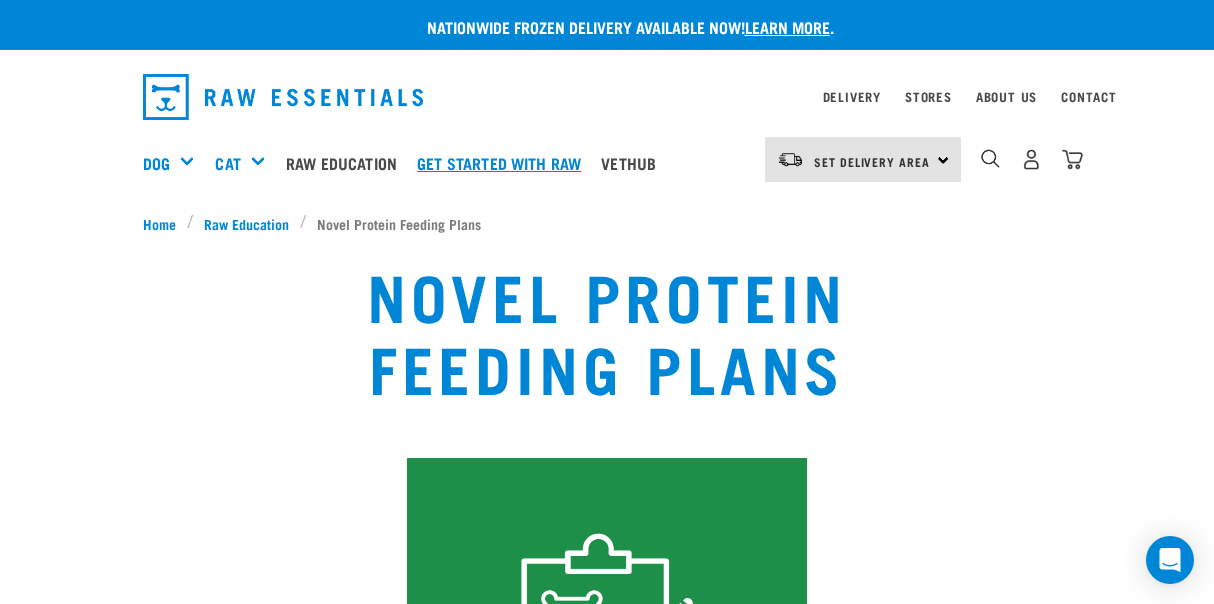 click on "Get started with Raw" at bounding box center [504, 163] 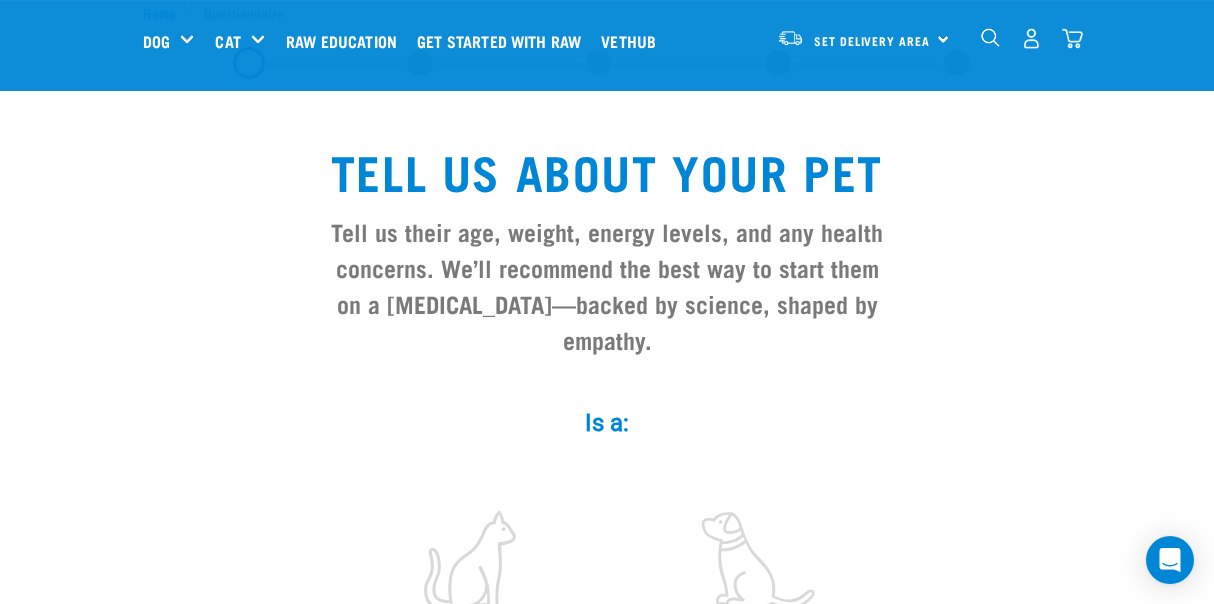 scroll, scrollTop: 0, scrollLeft: 0, axis: both 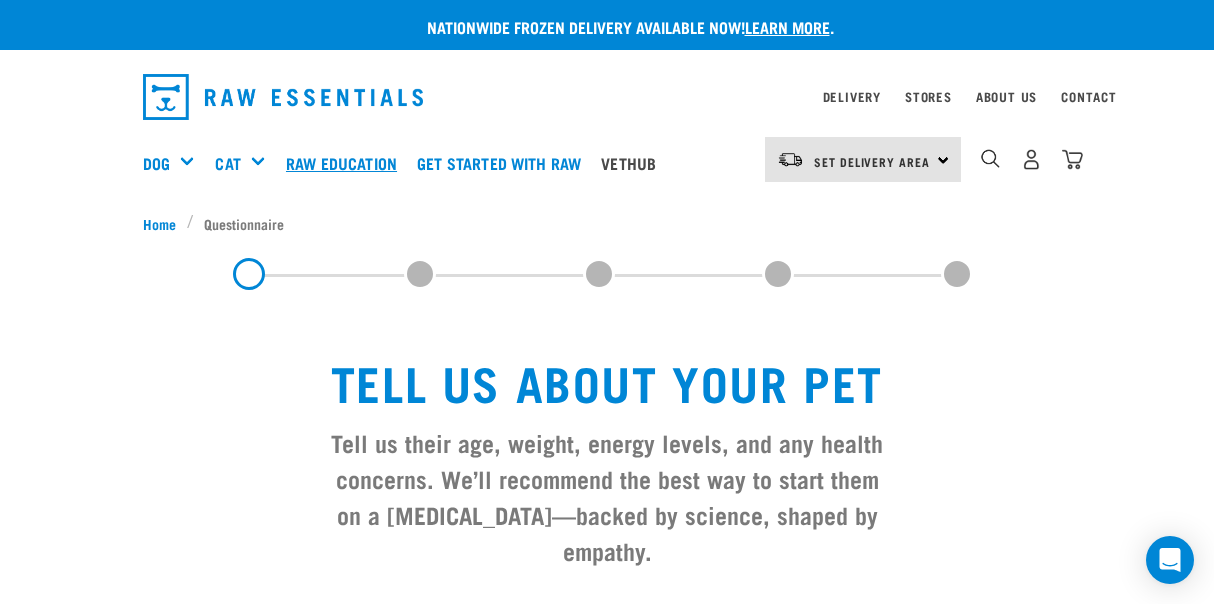 click on "Raw Education" at bounding box center (346, 163) 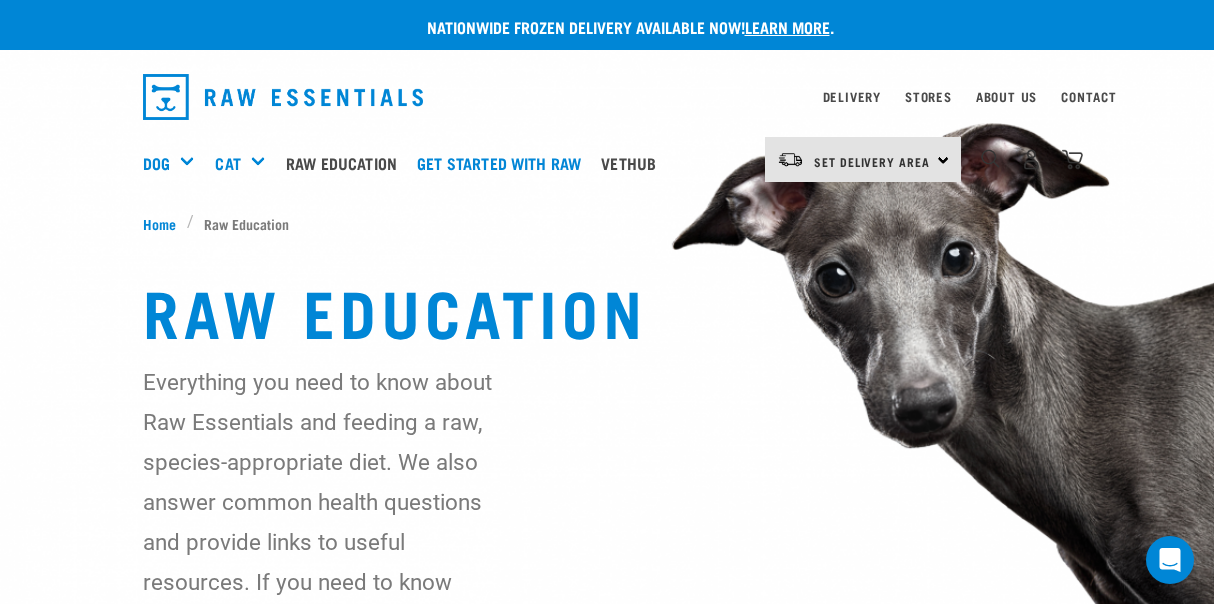 scroll, scrollTop: 0, scrollLeft: 0, axis: both 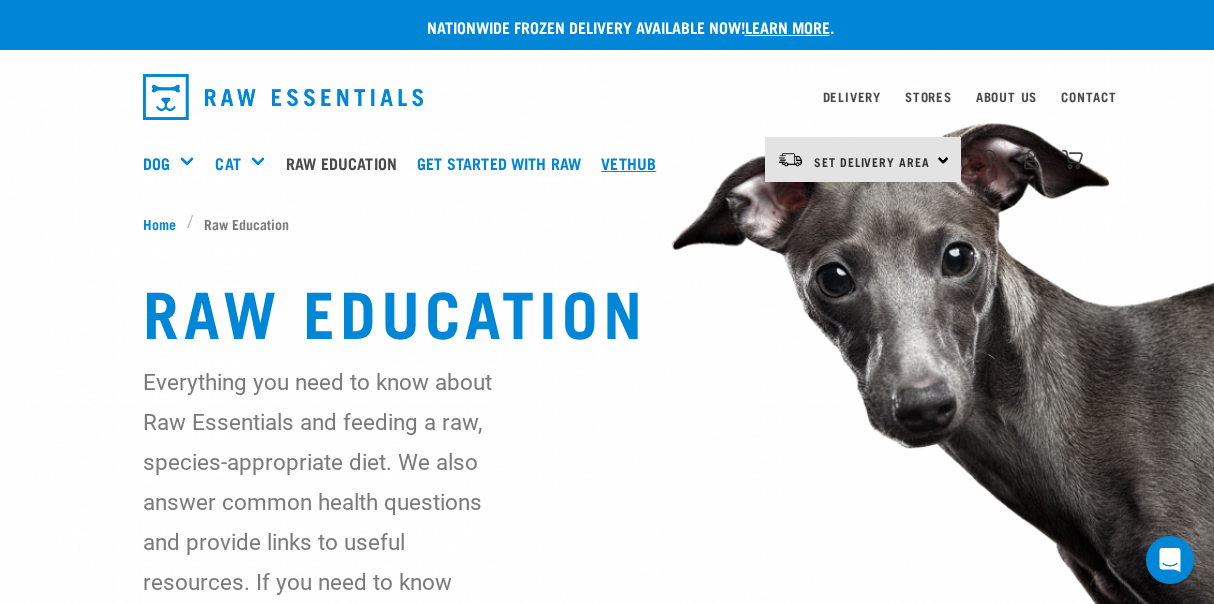 click on "Vethub" at bounding box center [633, 163] 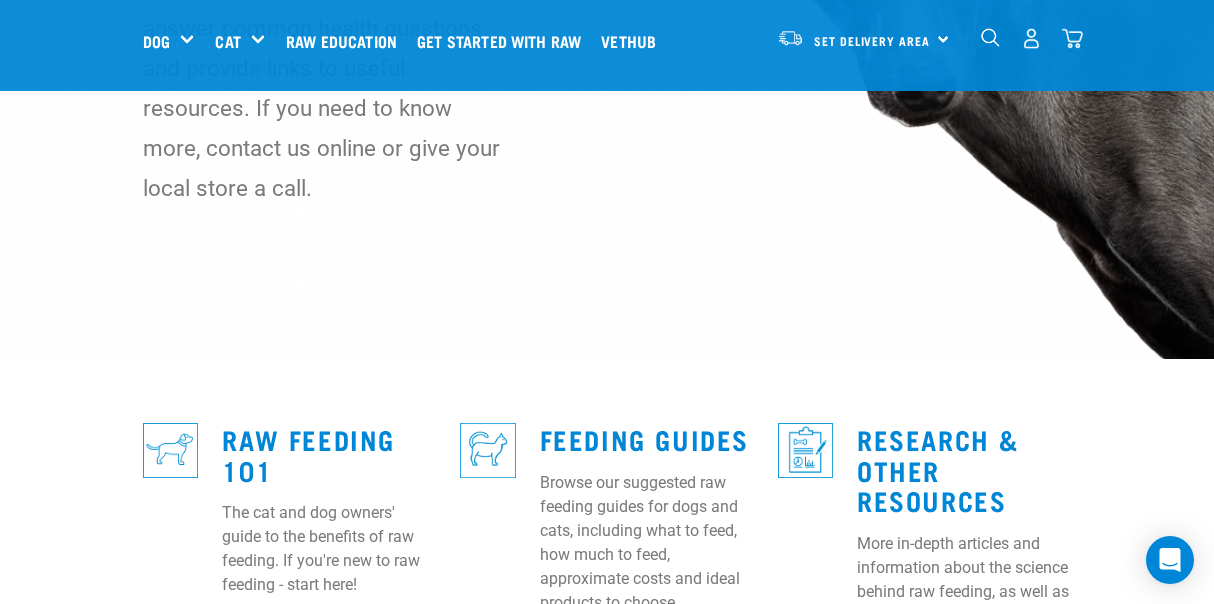 scroll, scrollTop: 326, scrollLeft: 0, axis: vertical 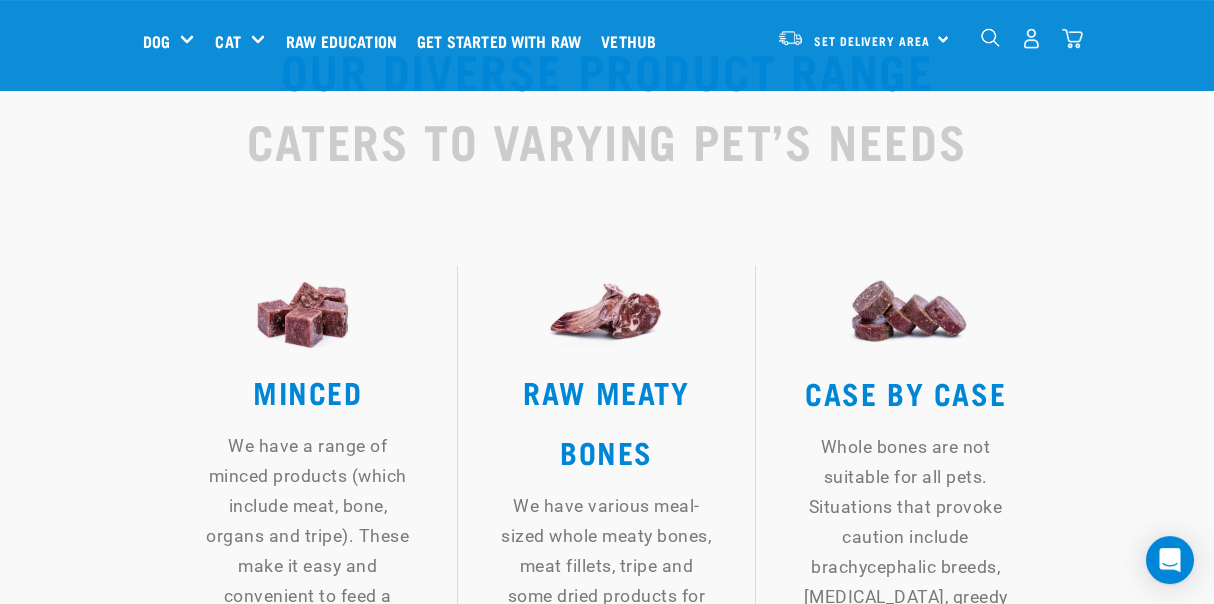 click on "MINCED" at bounding box center (308, 391) 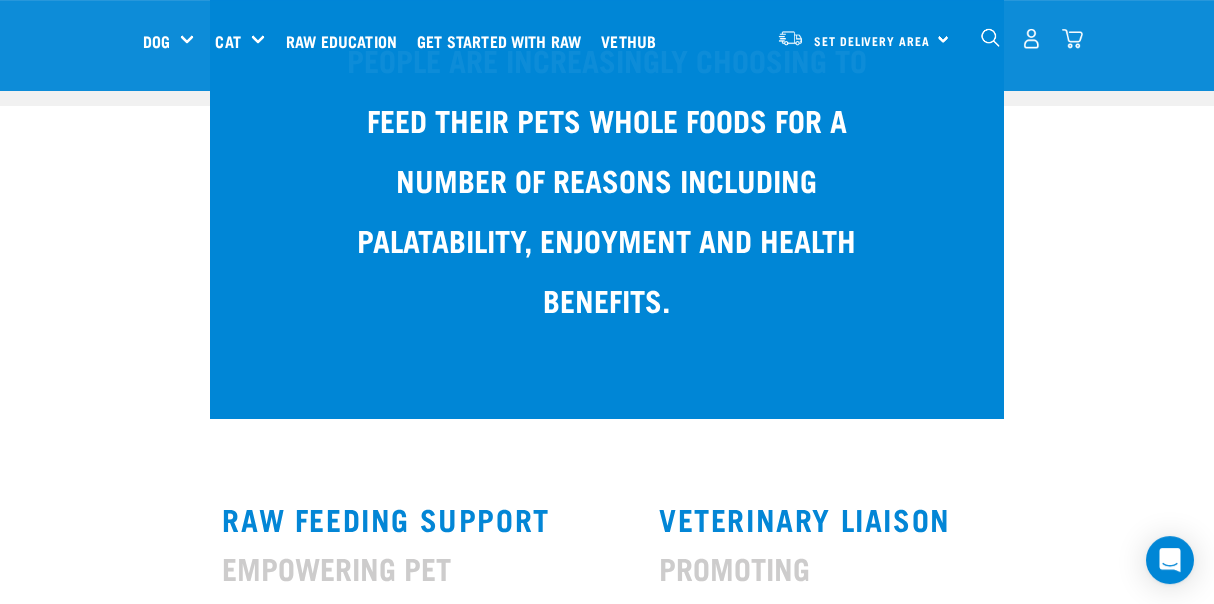 scroll, scrollTop: 0, scrollLeft: 0, axis: both 